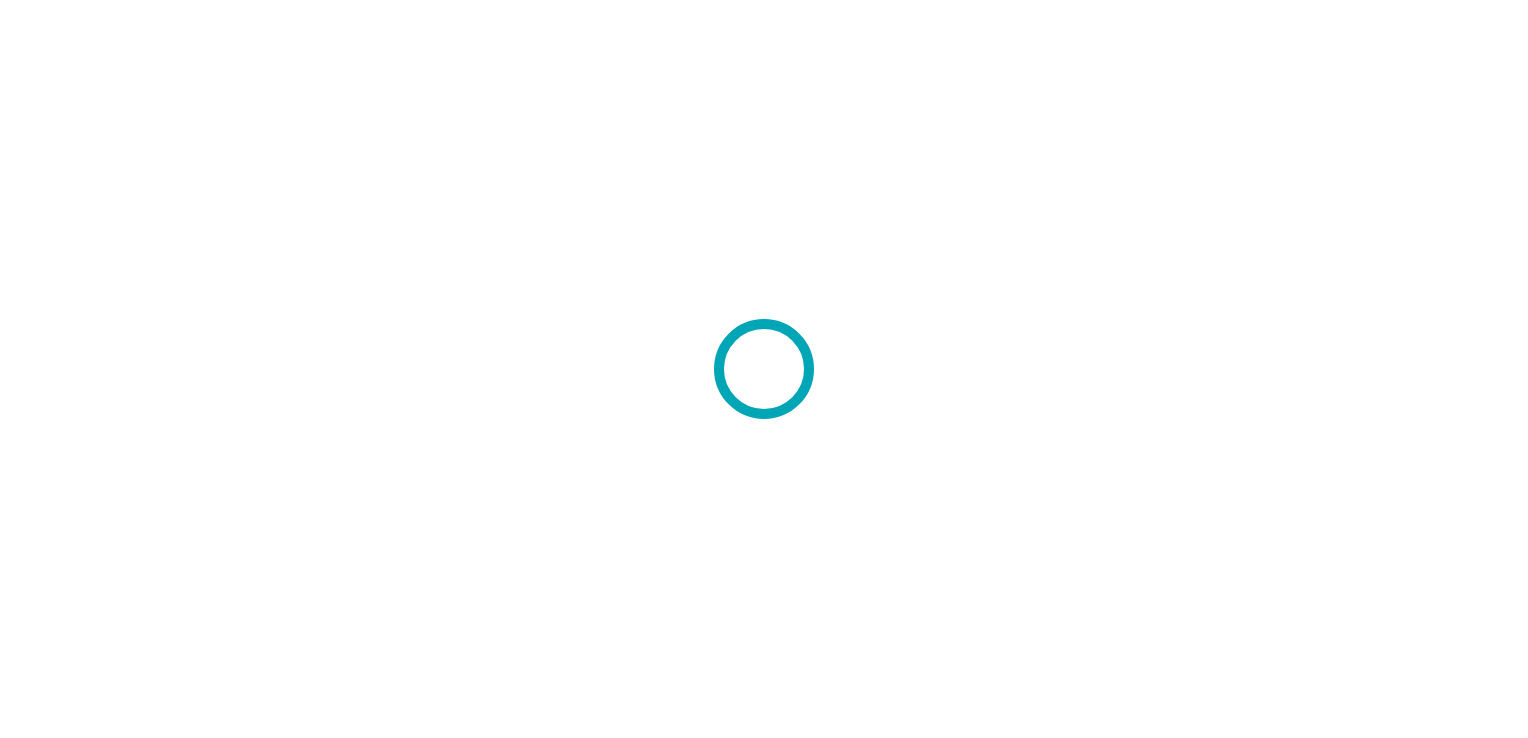 scroll, scrollTop: 0, scrollLeft: 0, axis: both 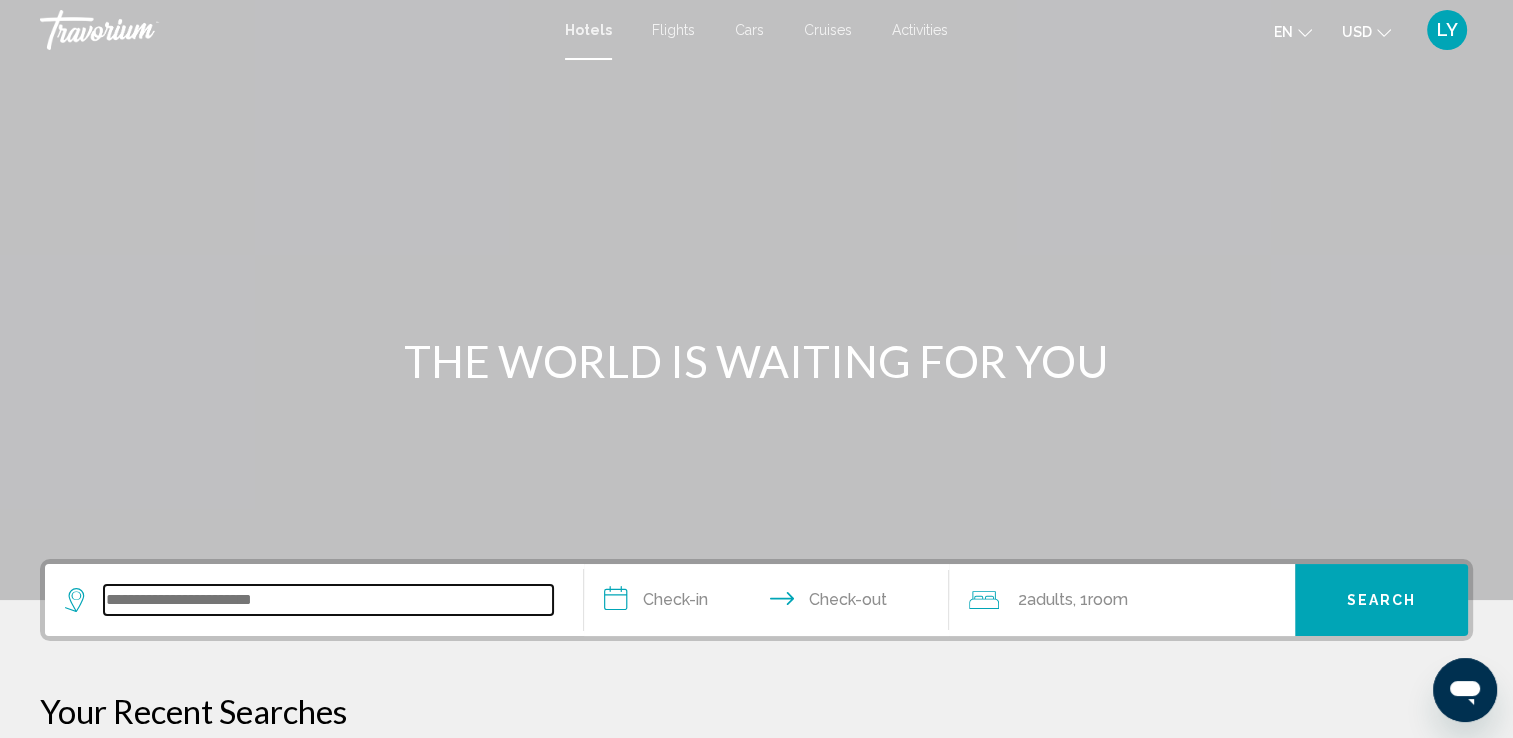 click at bounding box center [328, 600] 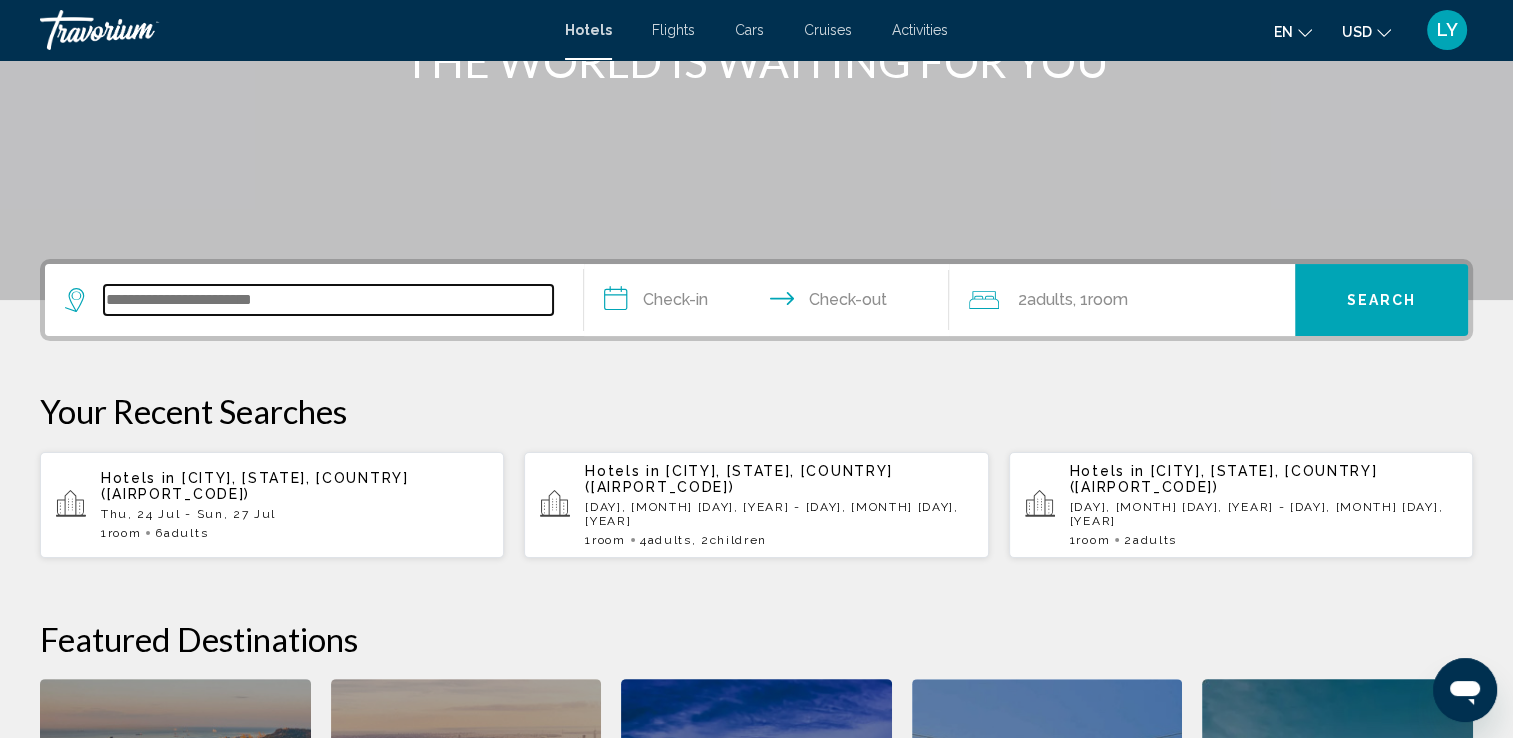 scroll, scrollTop: 493, scrollLeft: 0, axis: vertical 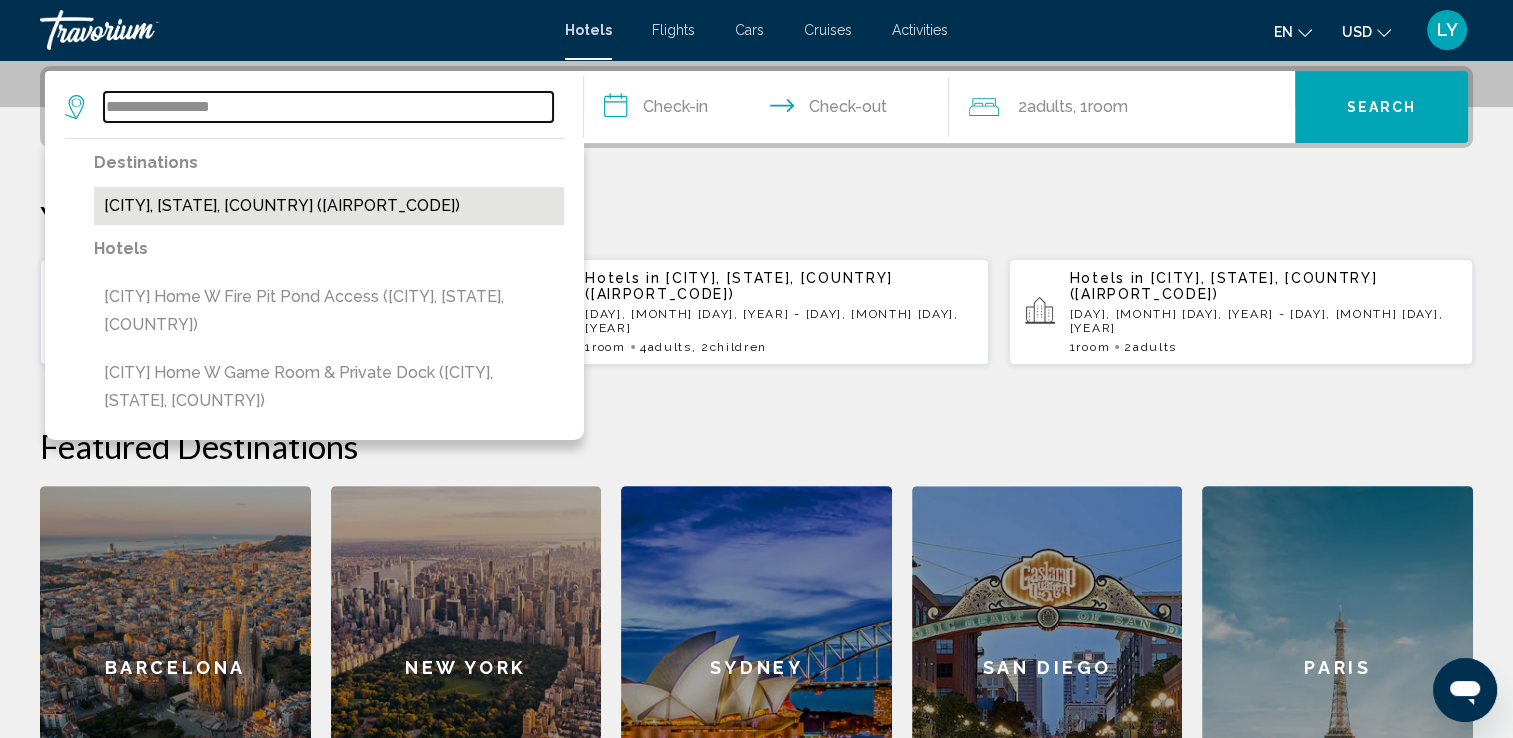 type on "**********" 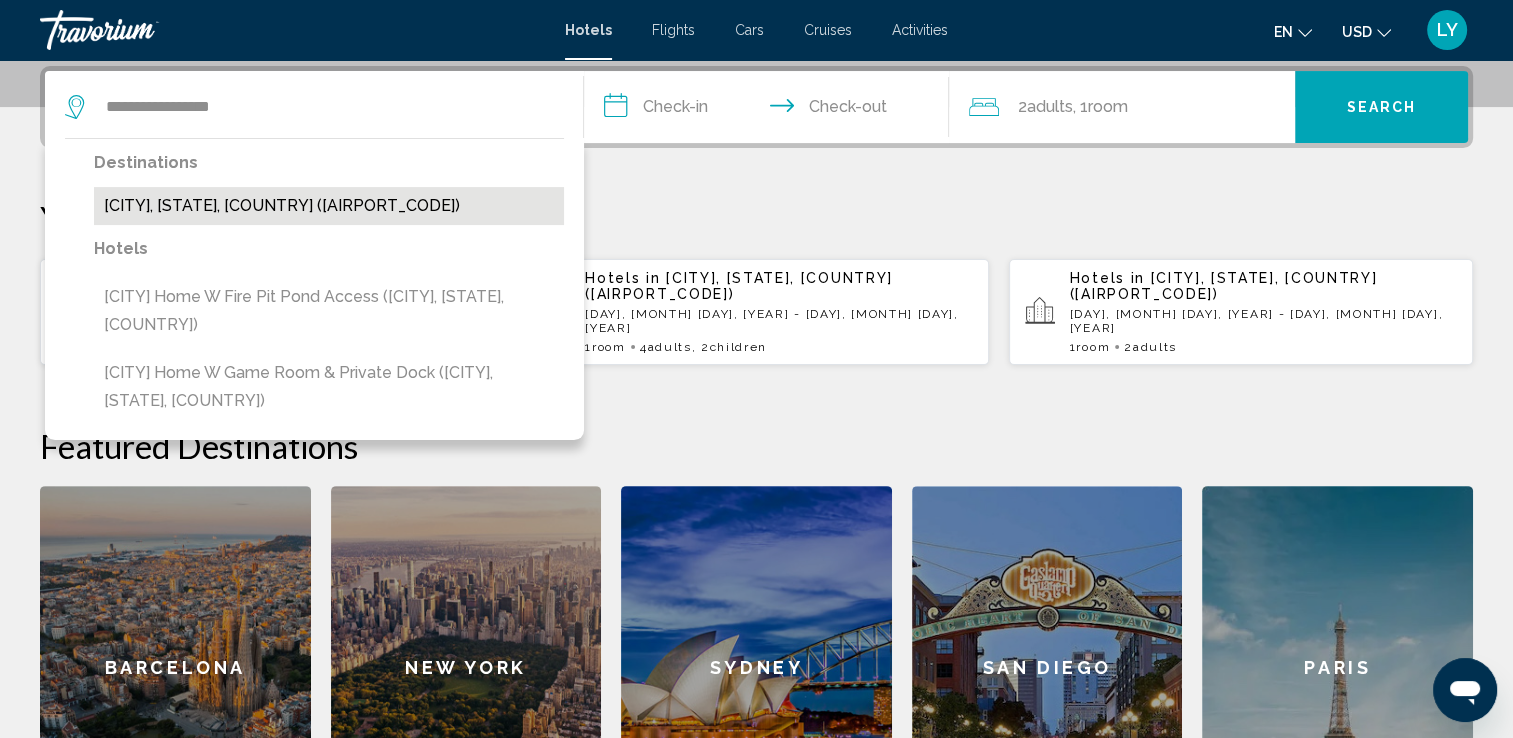 click on "[CITY], [STATE], [COUNTRY] ([AIRPORT_CODE])" at bounding box center [329, 206] 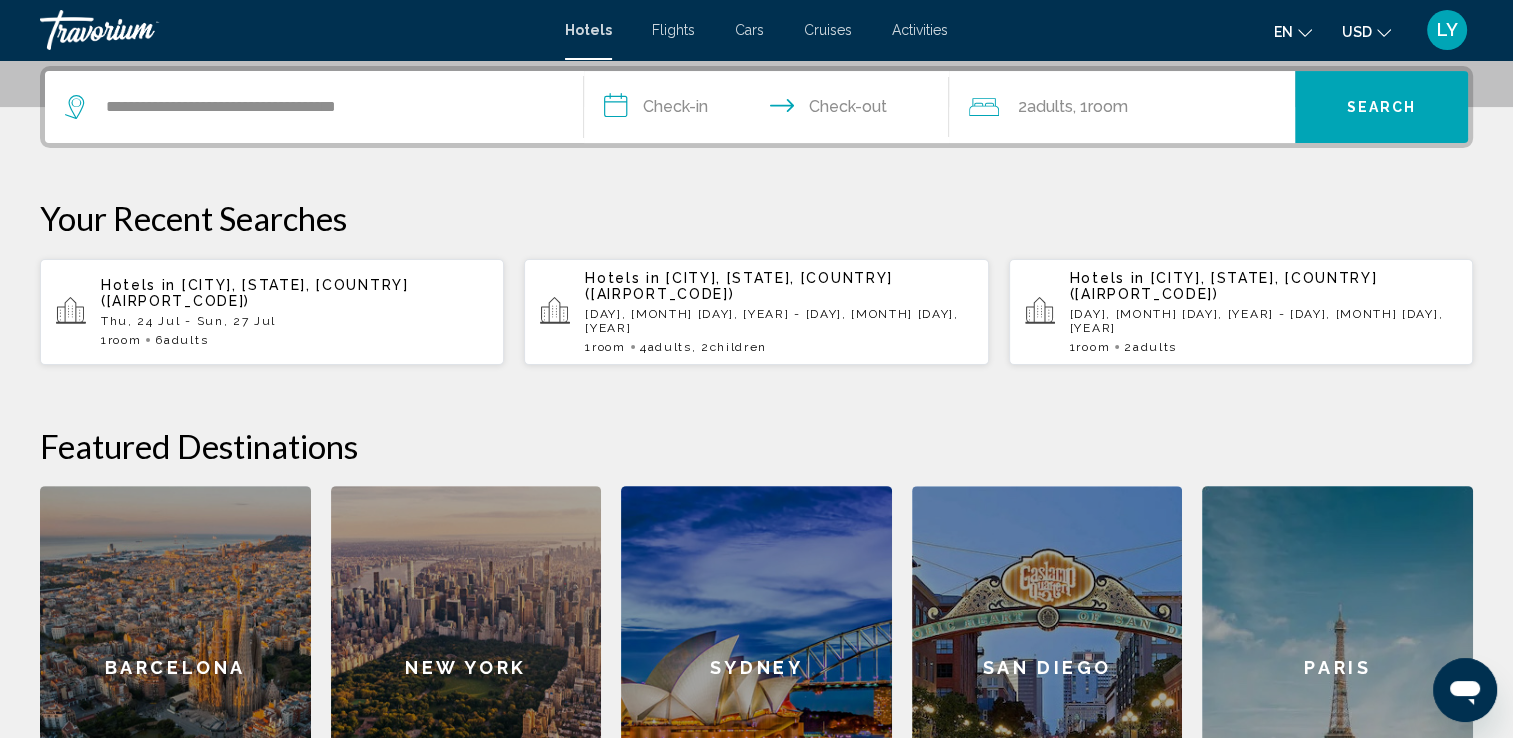 type 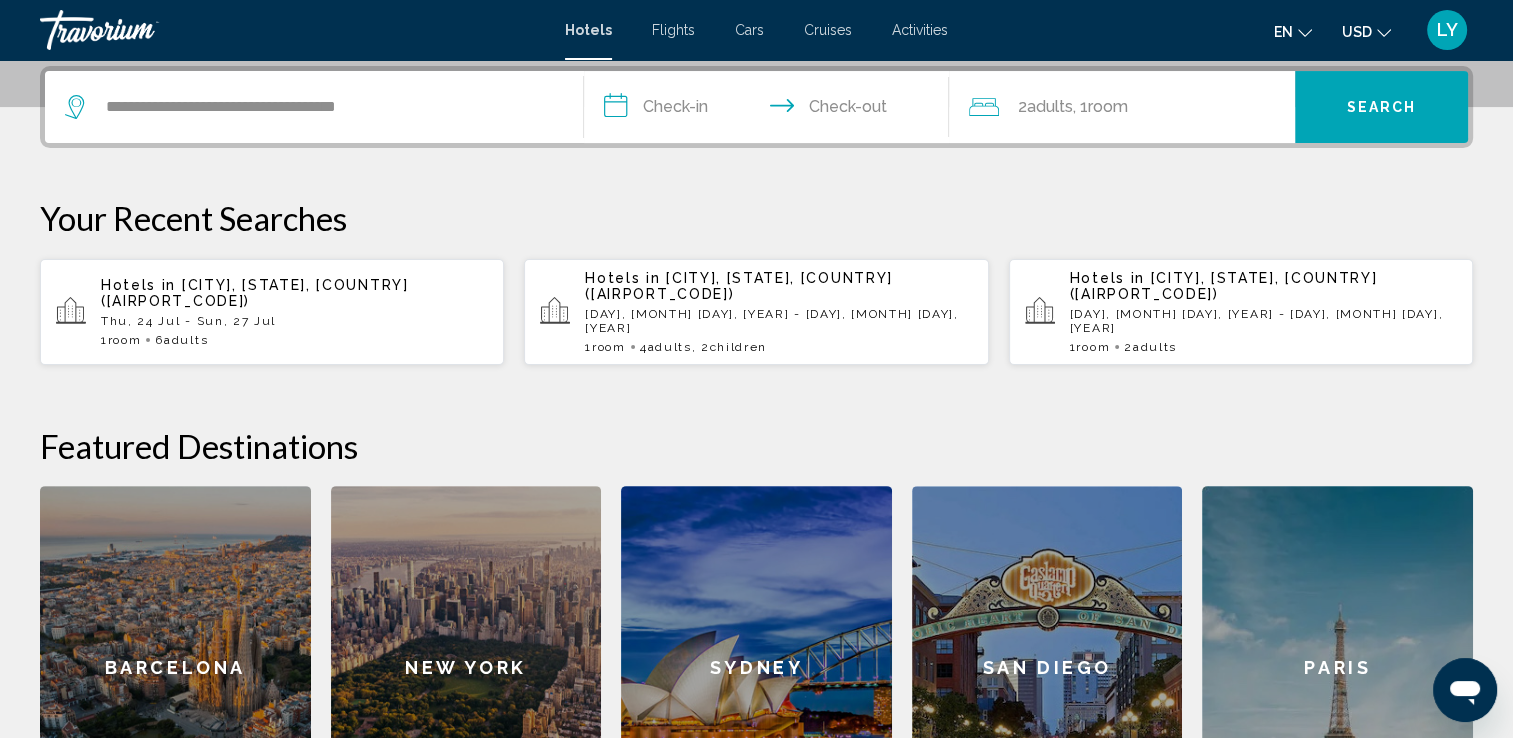 click on "**********" at bounding box center [771, 110] 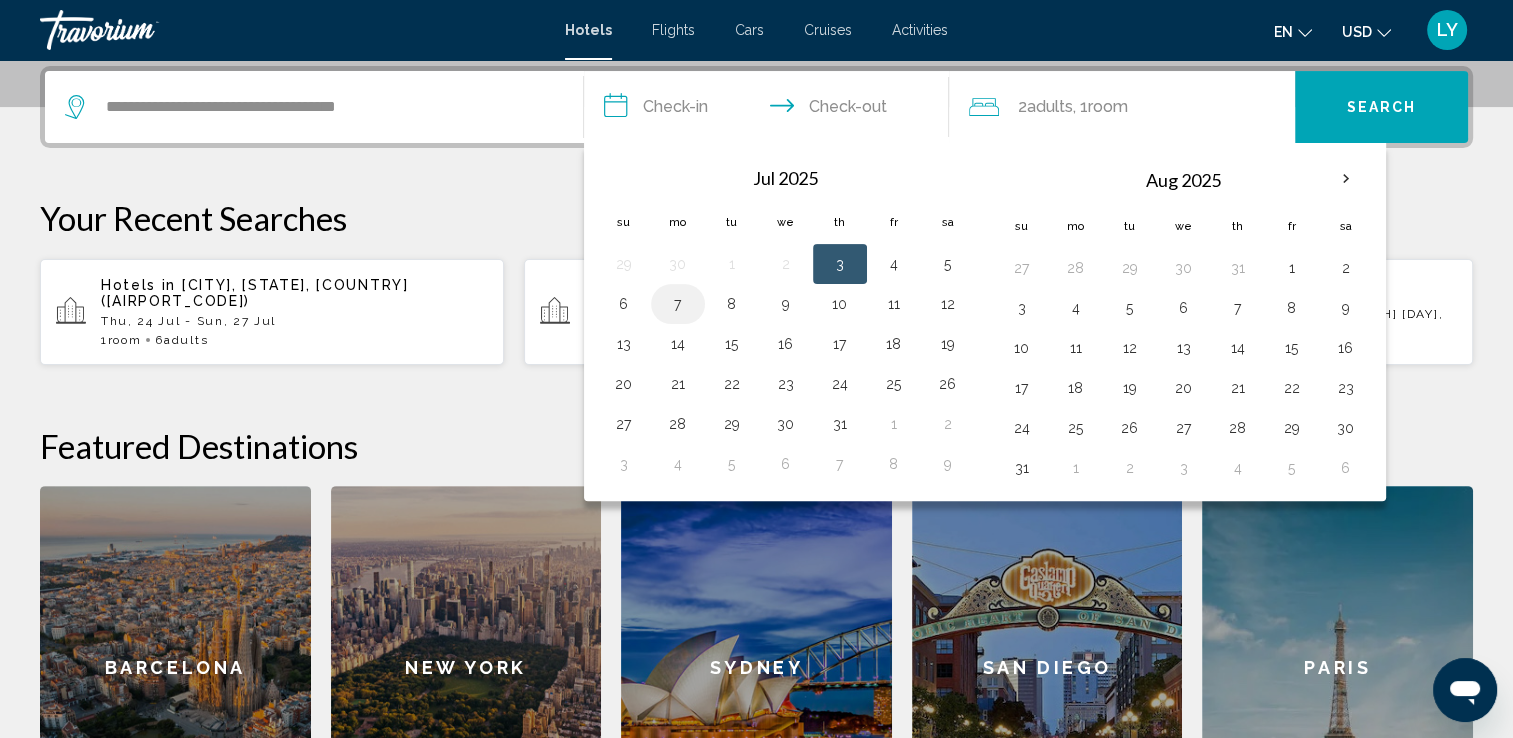 click on "7" at bounding box center [678, 304] 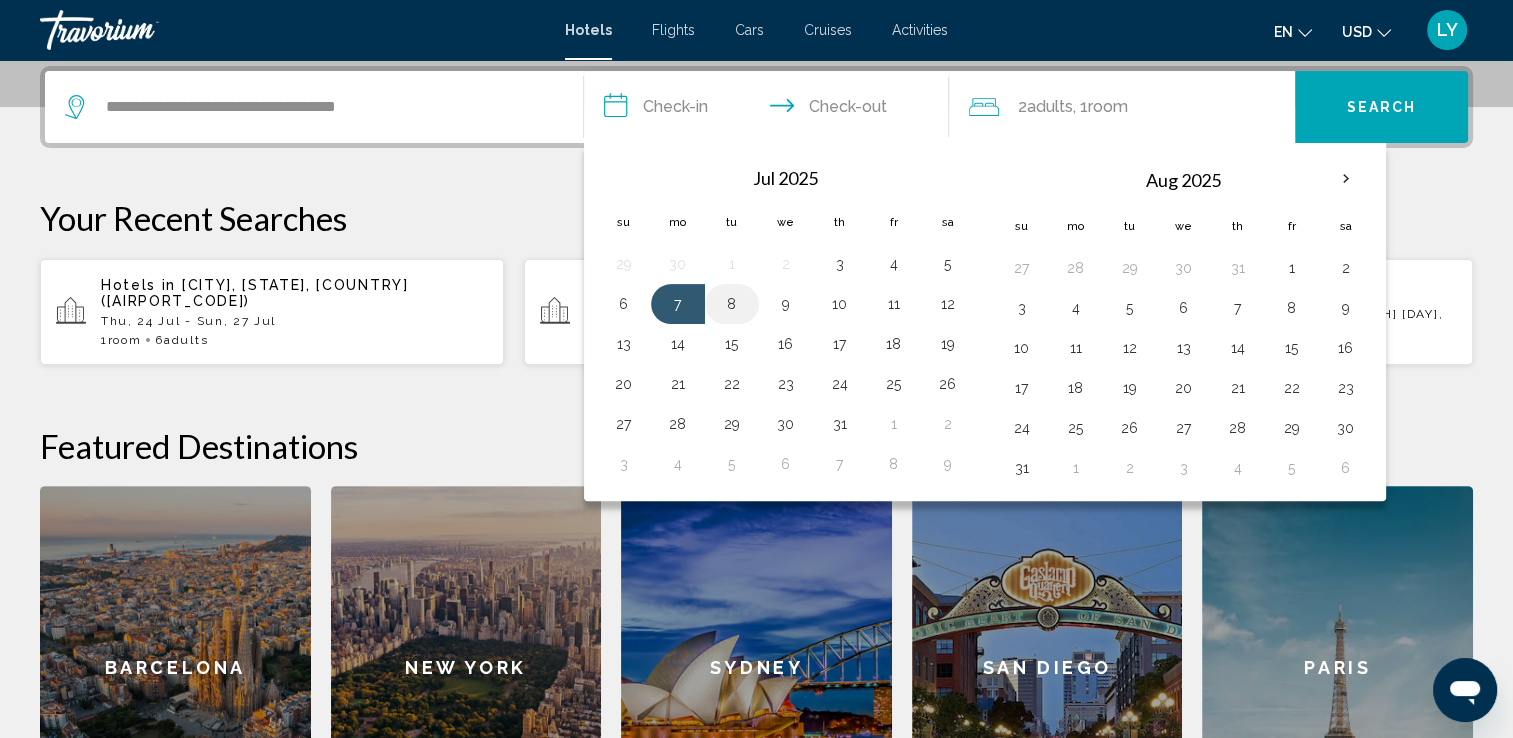 click on "8" at bounding box center (732, 304) 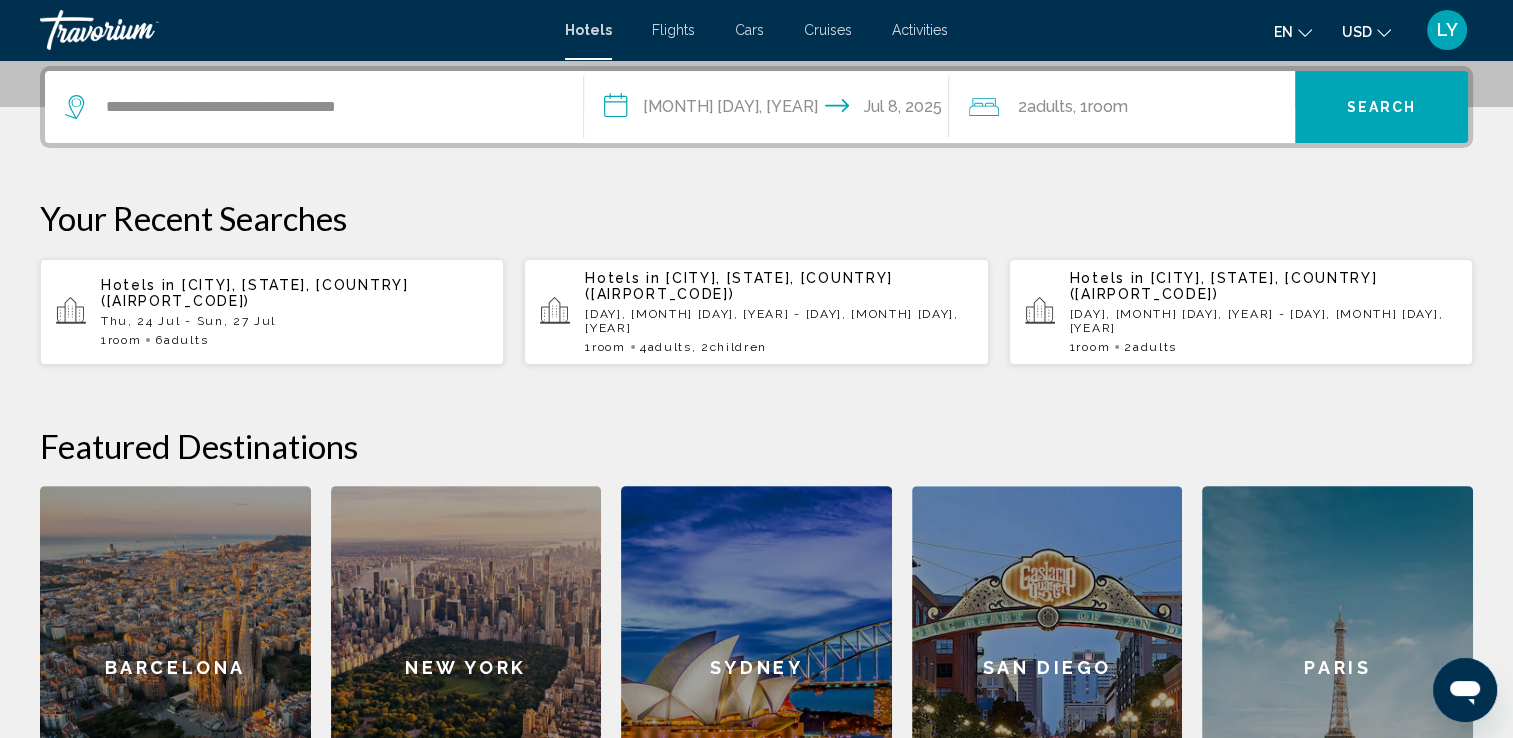 click on "Search" at bounding box center (1381, 107) 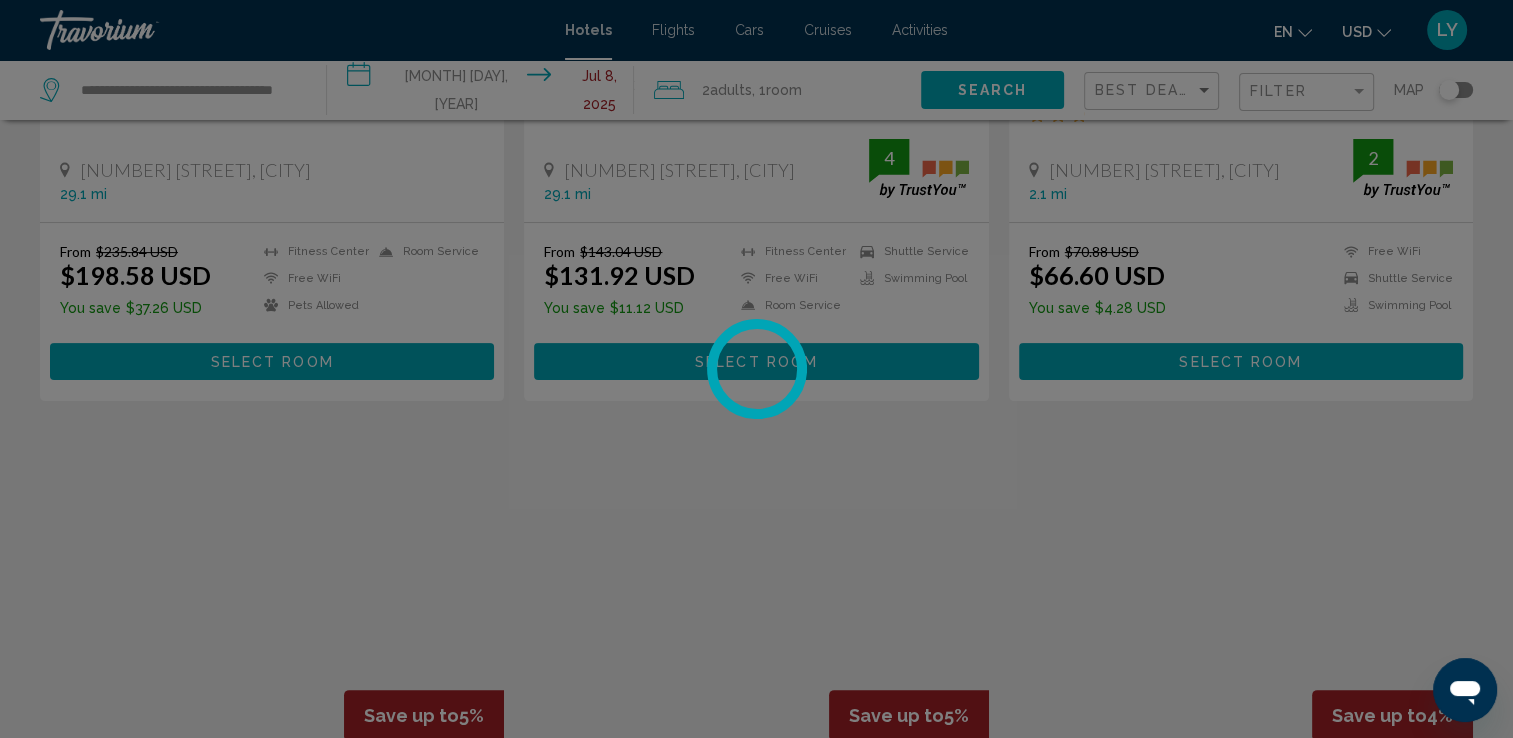 scroll, scrollTop: 0, scrollLeft: 0, axis: both 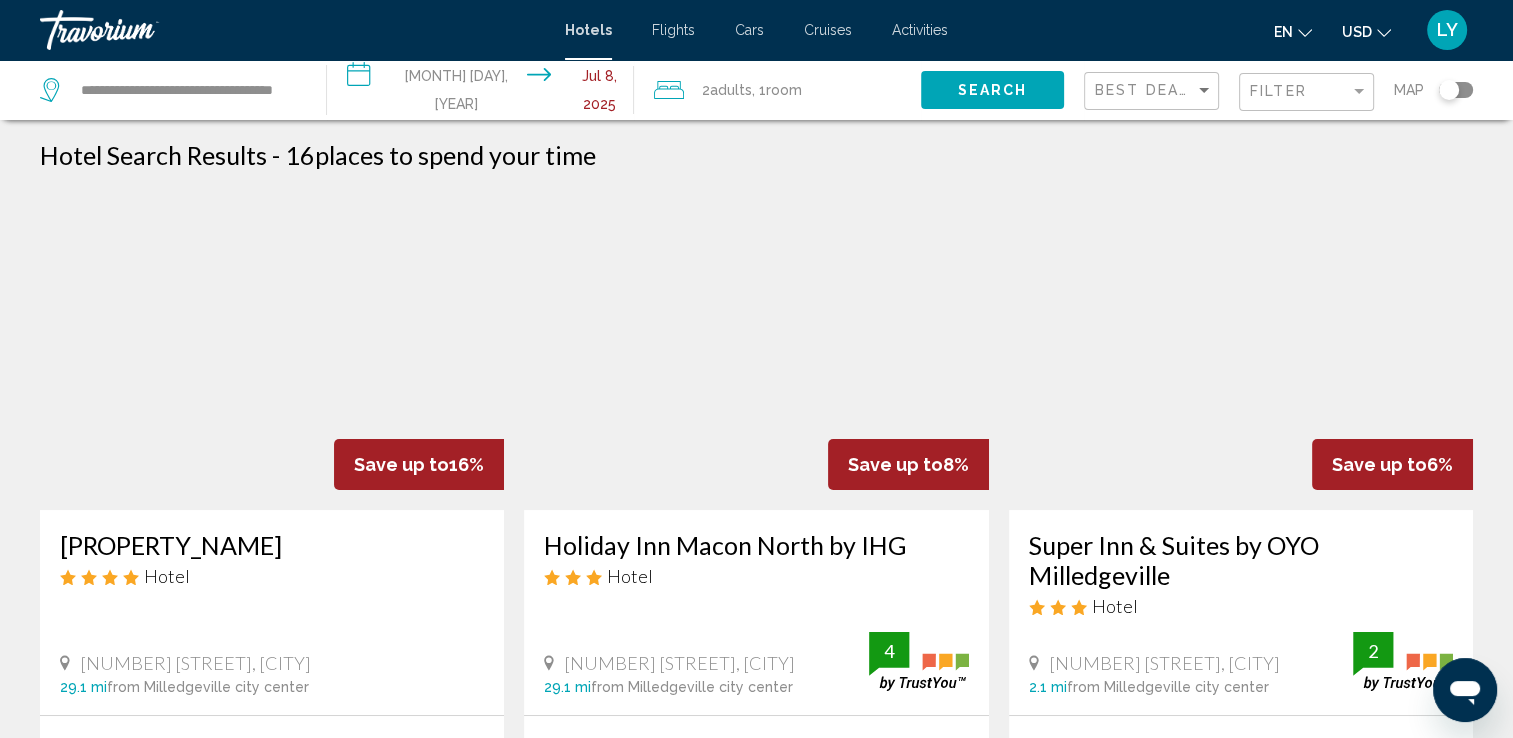 click on "Filter" at bounding box center [1309, 92] 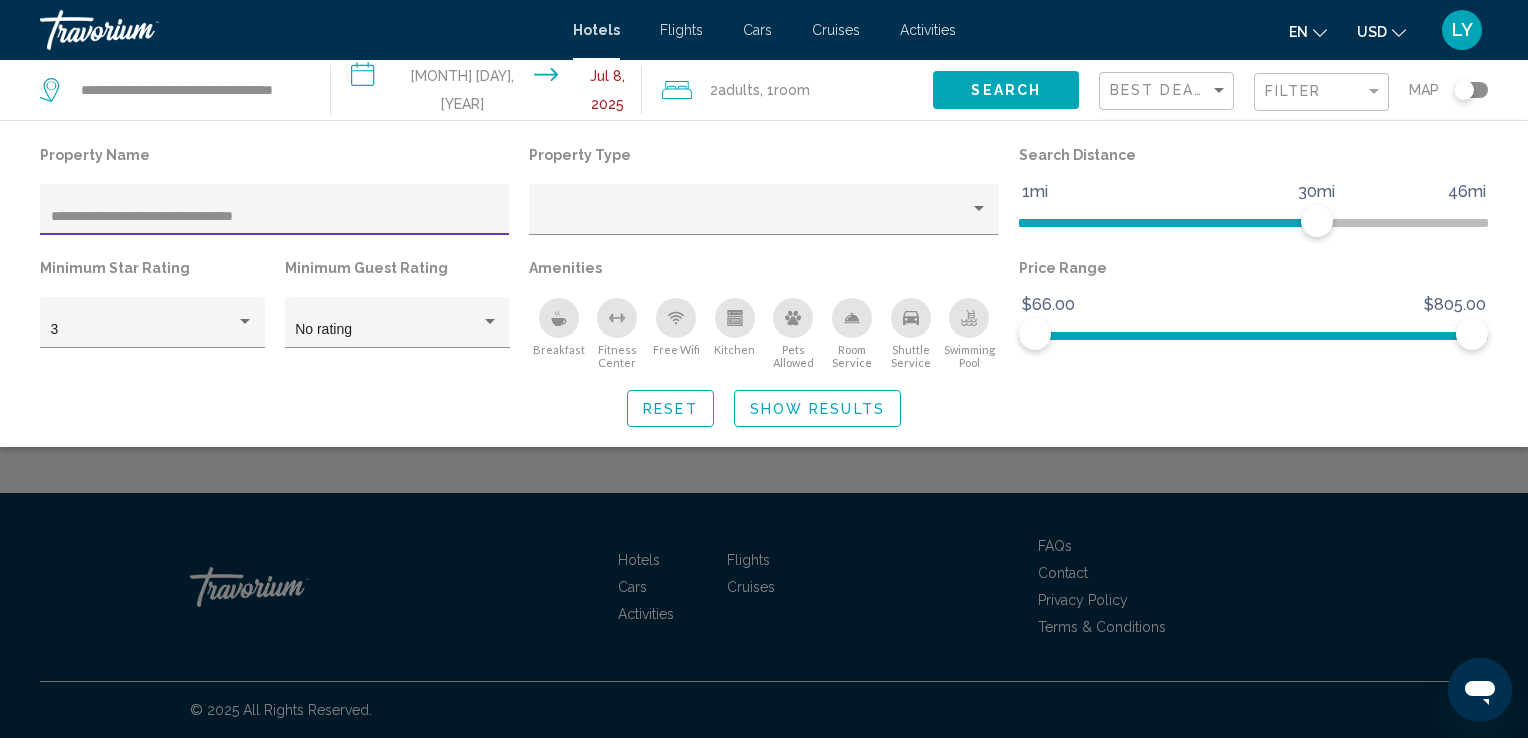 type on "**********" 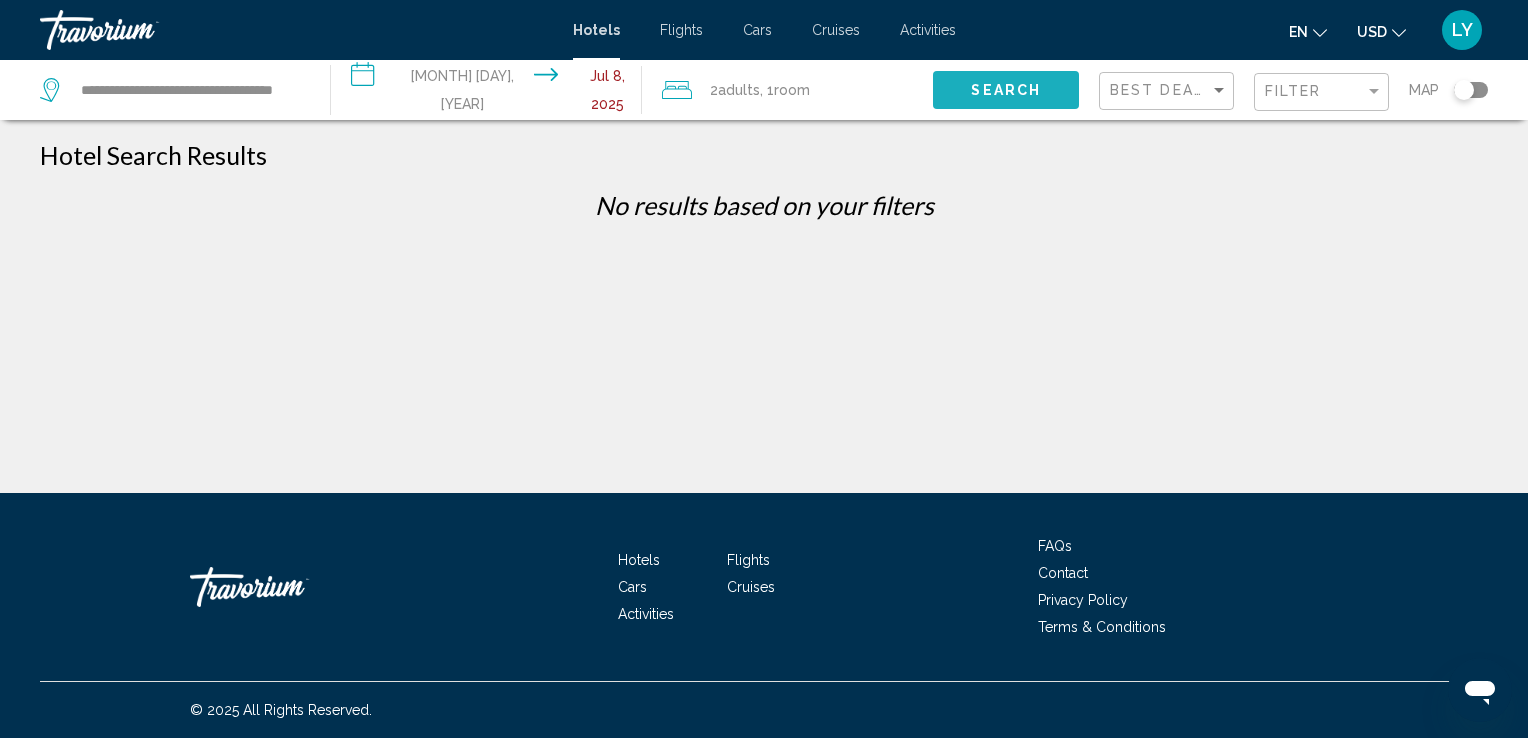 click on "Search" at bounding box center [1006, 89] 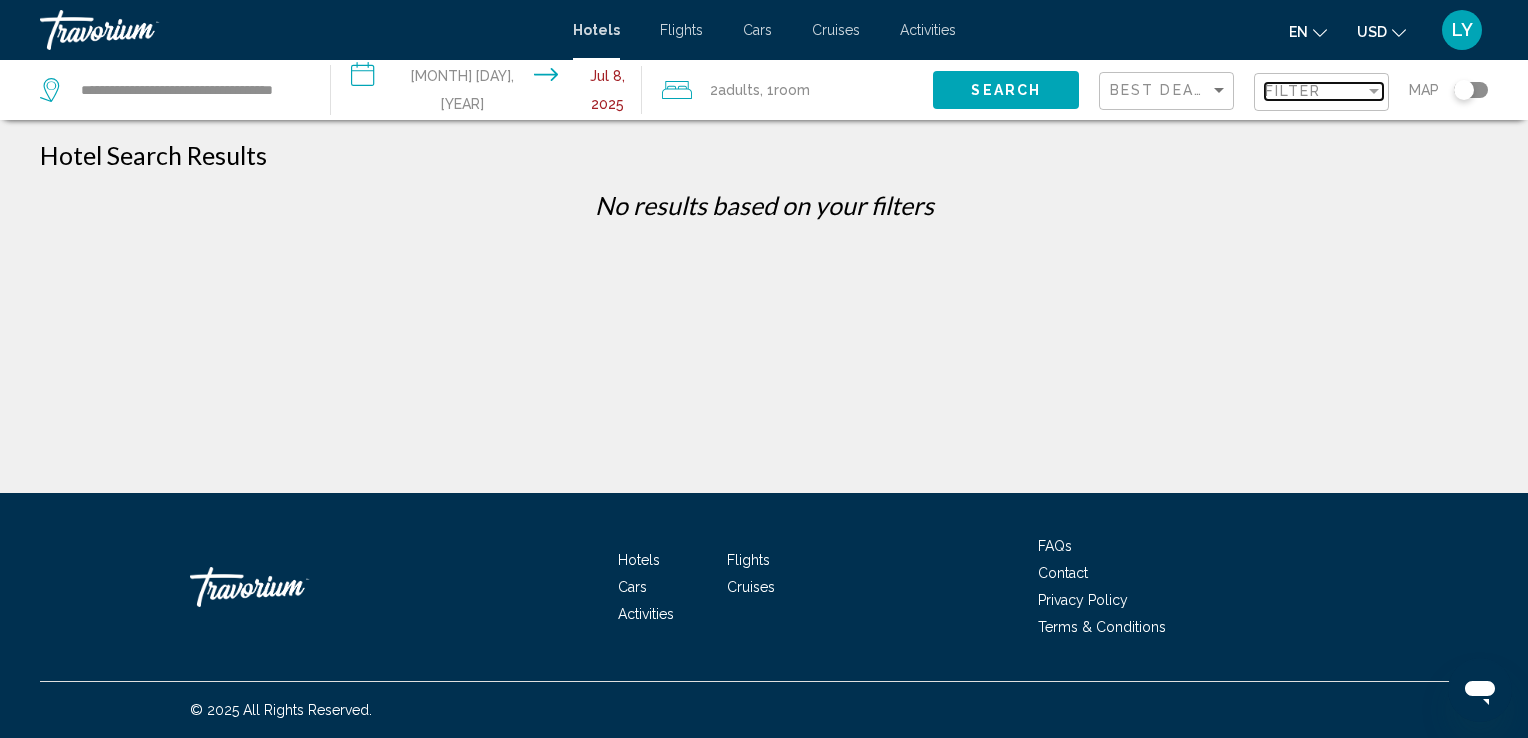 click on "Filter" at bounding box center (1315, 91) 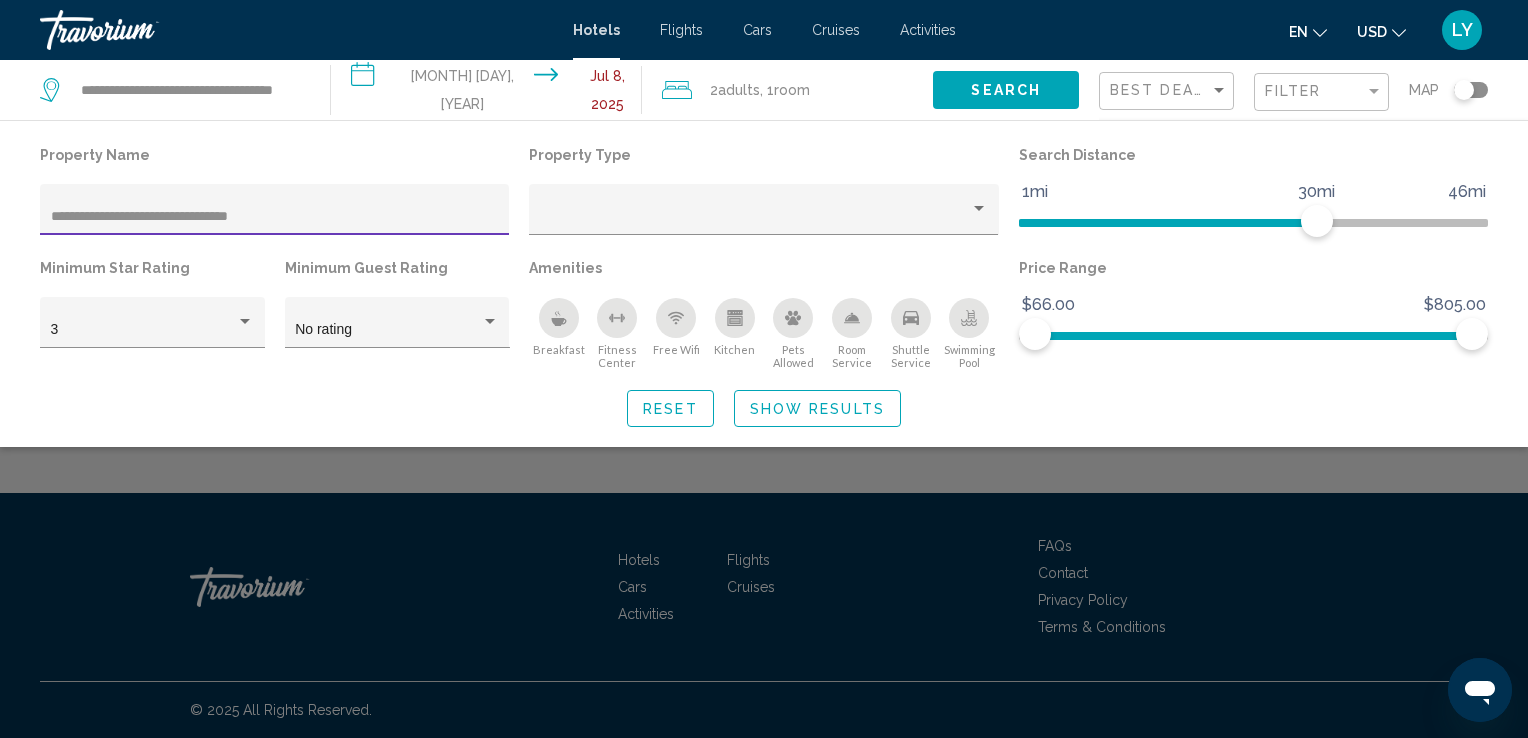 type on "**********" 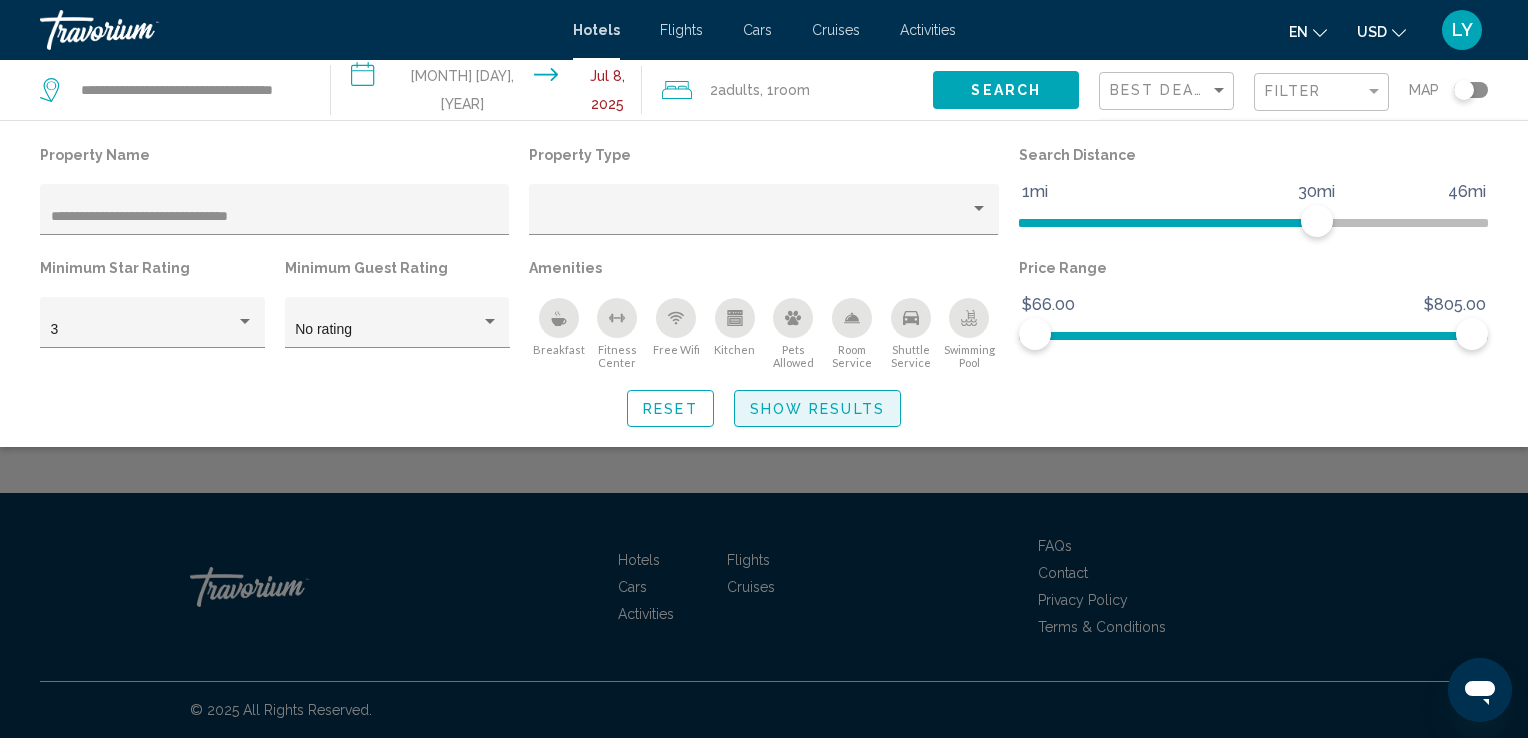 click on "Show Results" at bounding box center [817, 409] 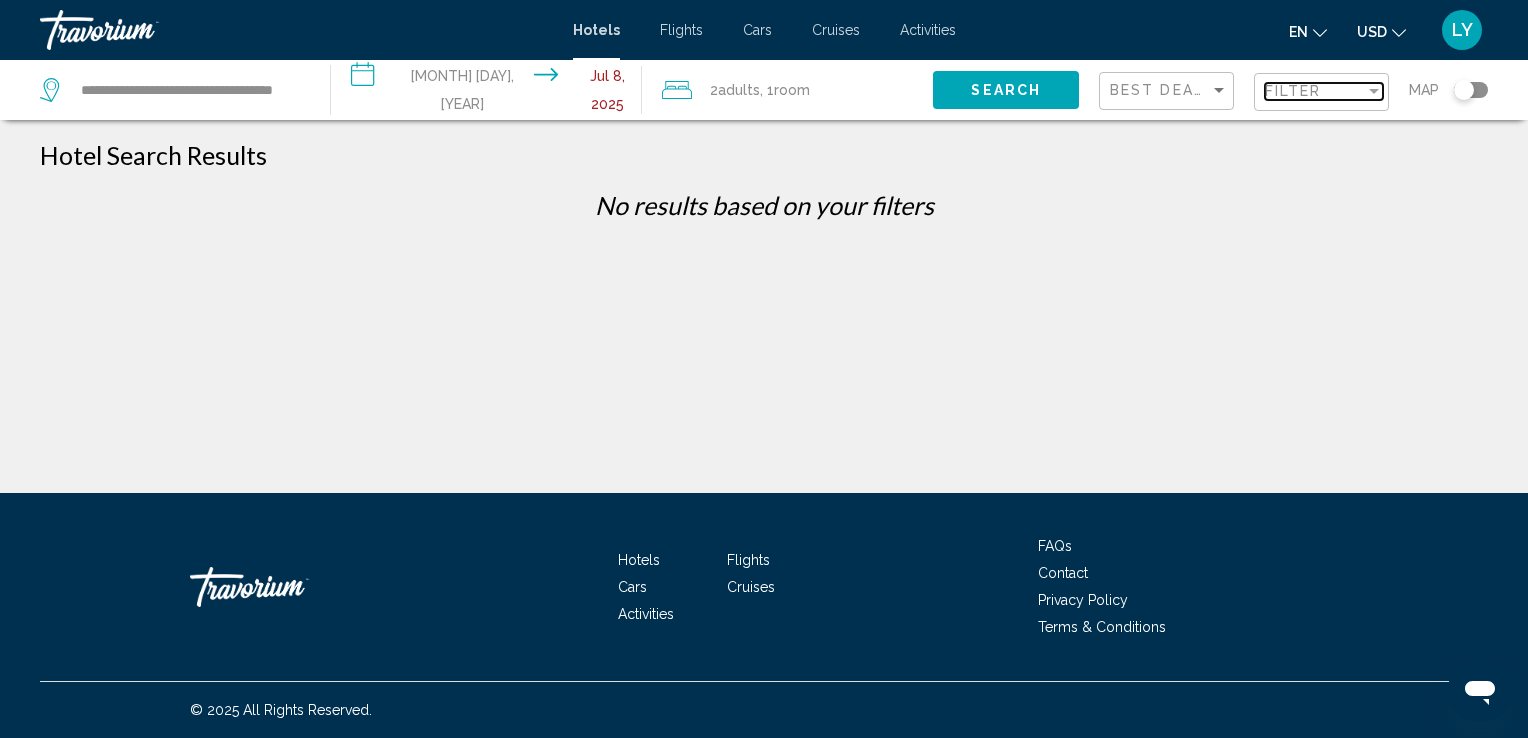 click on "Filter" at bounding box center (1293, 91) 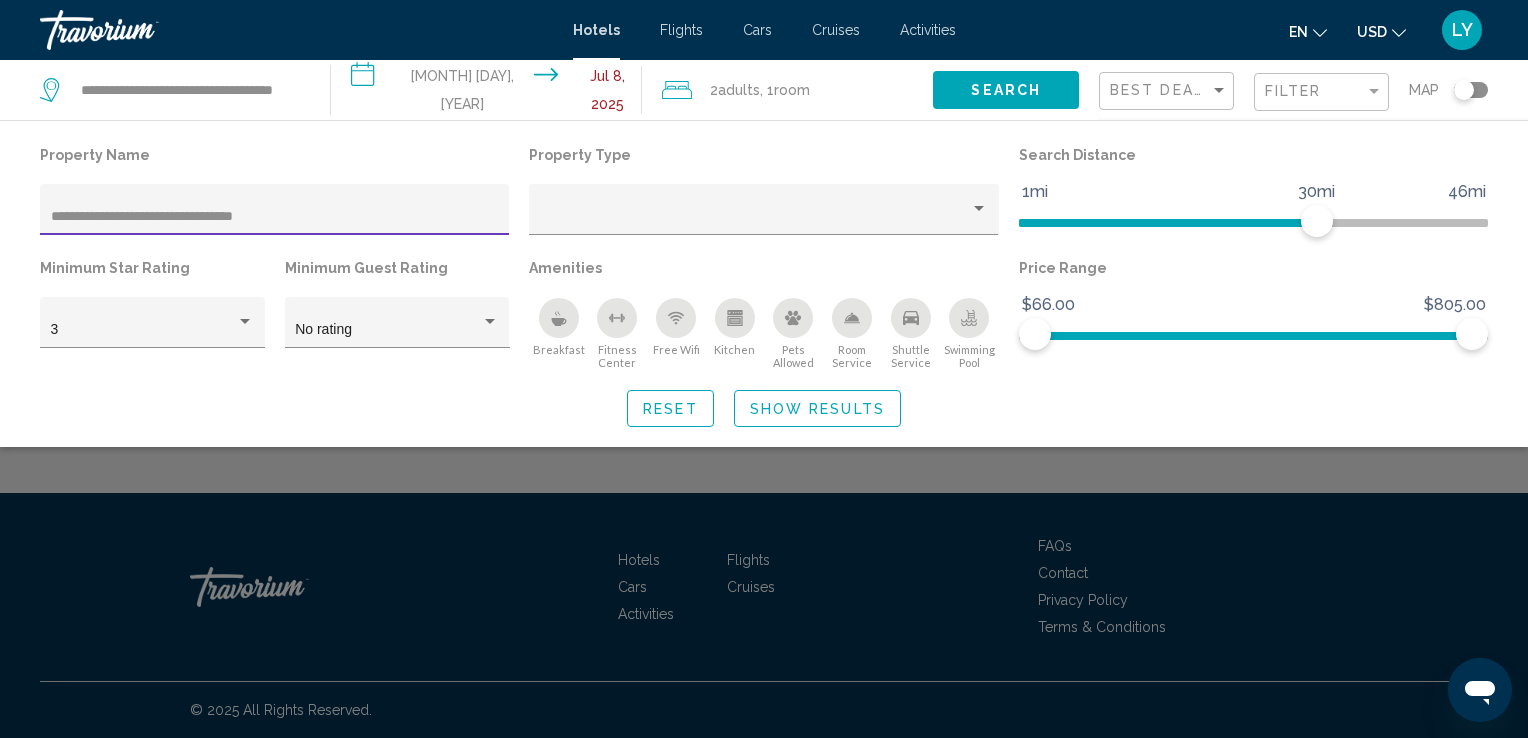 type on "**********" 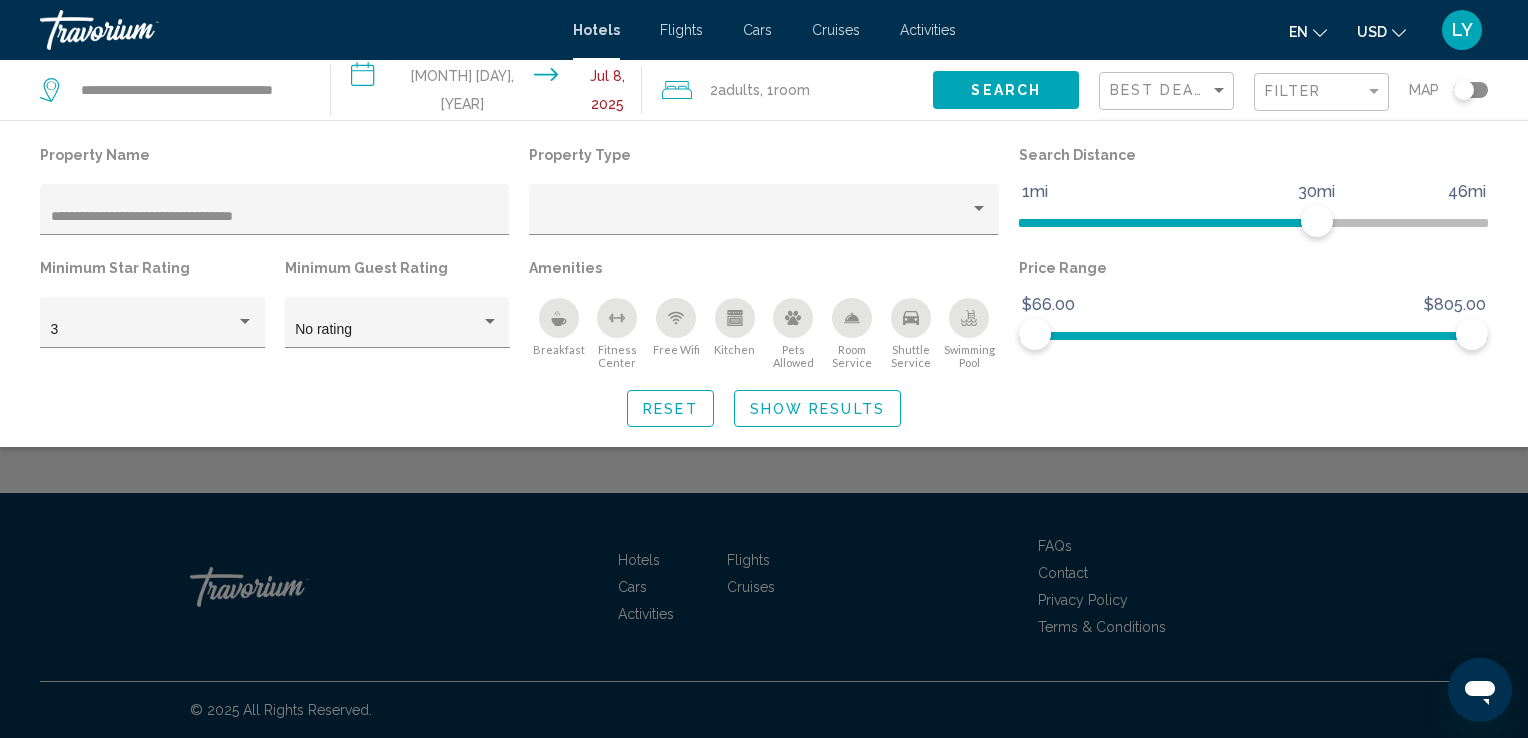 click on "Show Results" at bounding box center (817, 409) 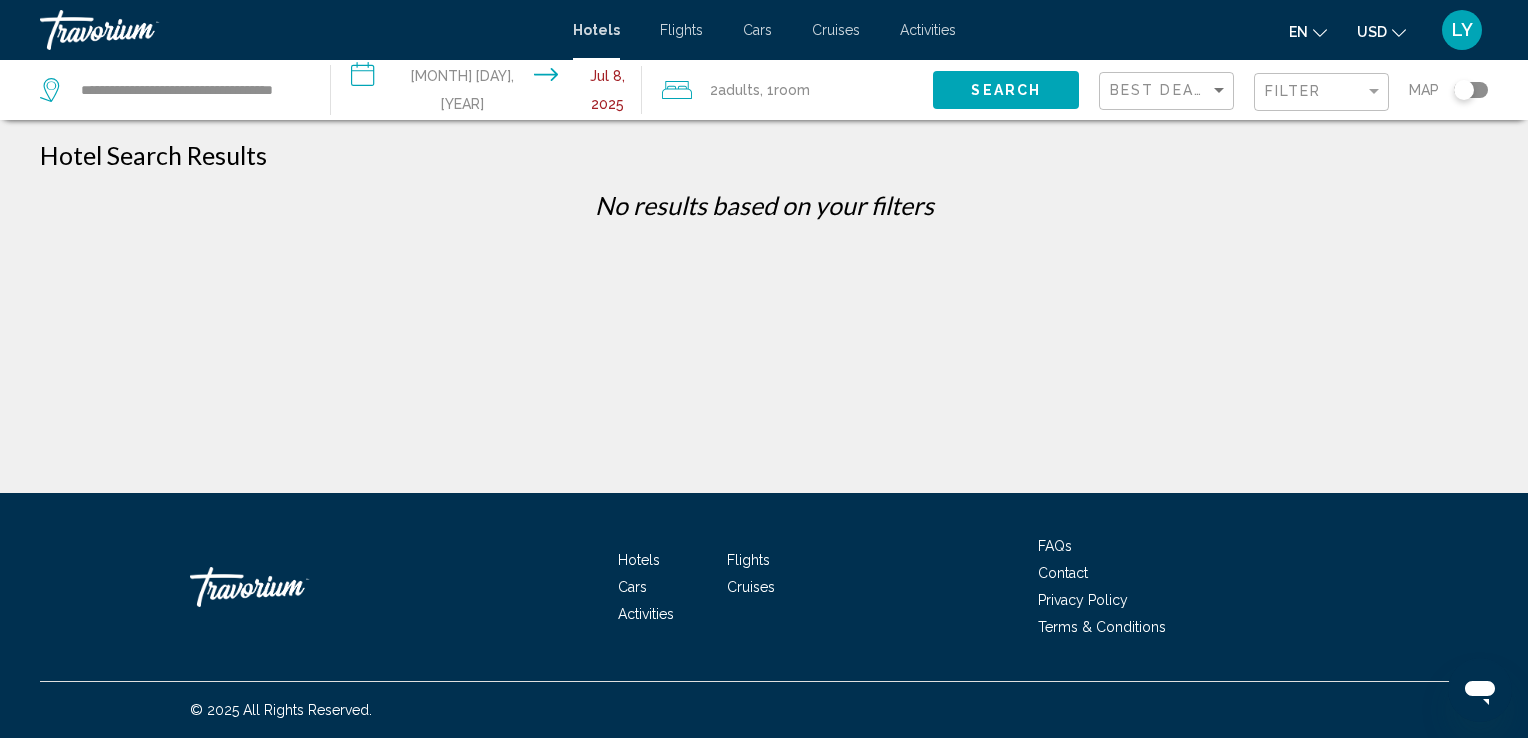click on "Search" at bounding box center (1006, 89) 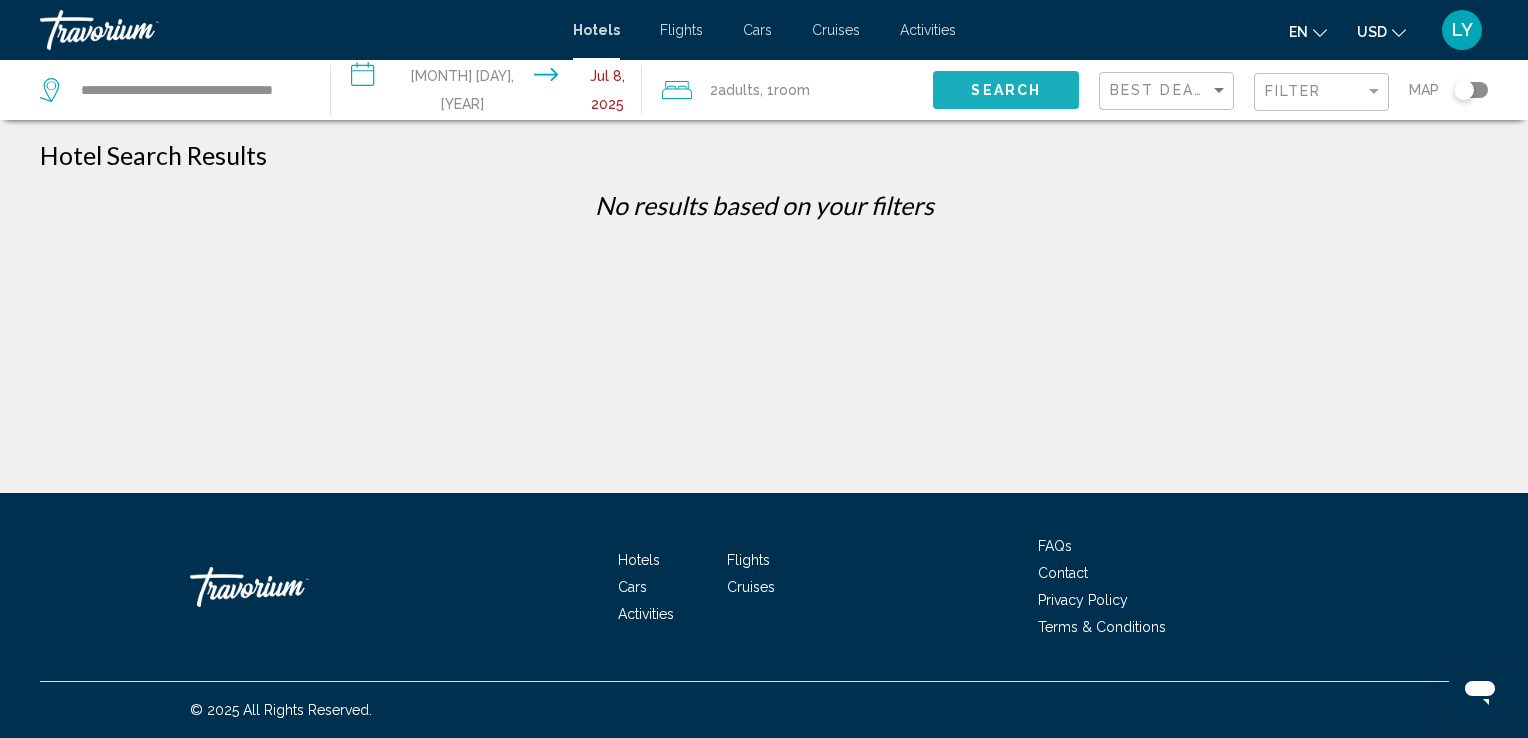 click on "Search" at bounding box center (1006, 91) 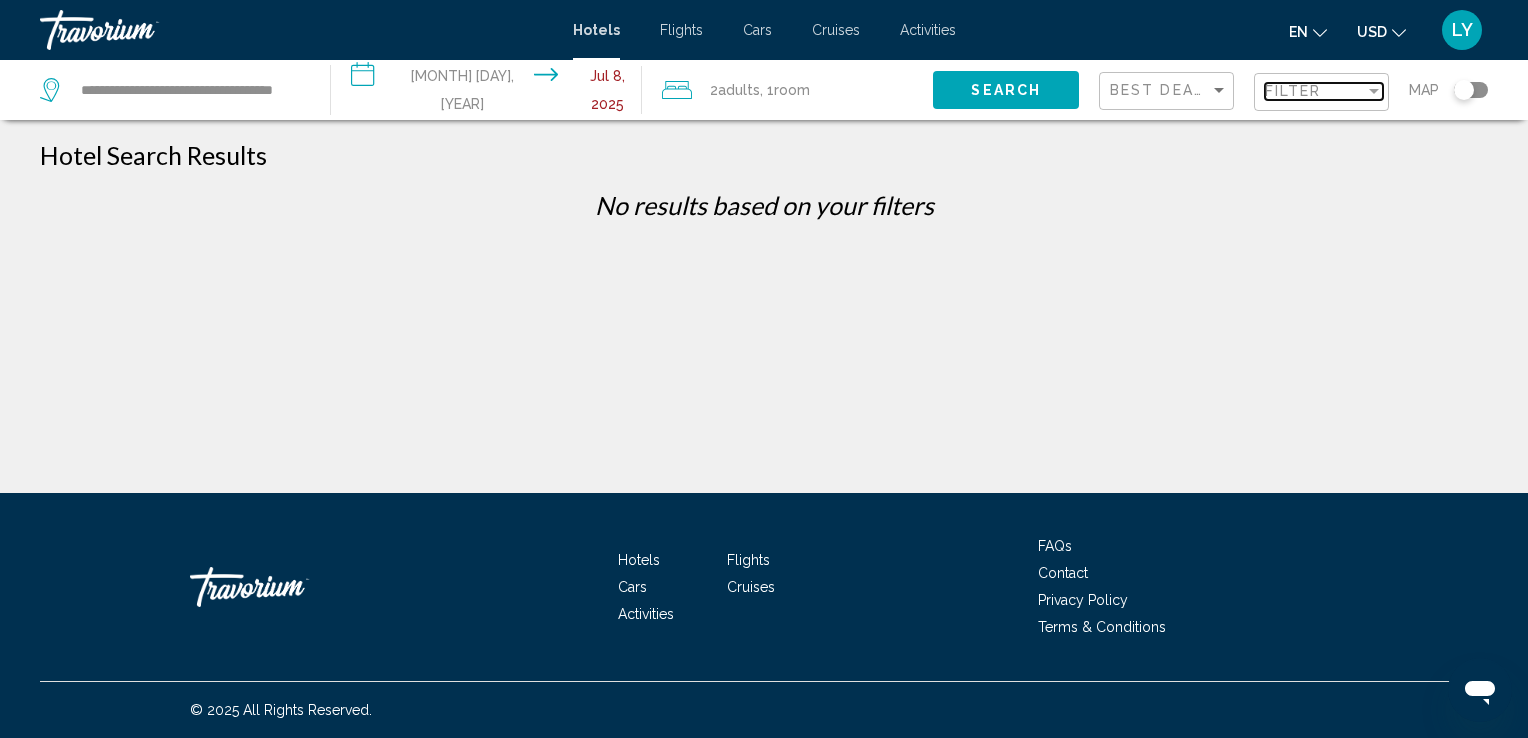 click on "Filter" at bounding box center [1293, 91] 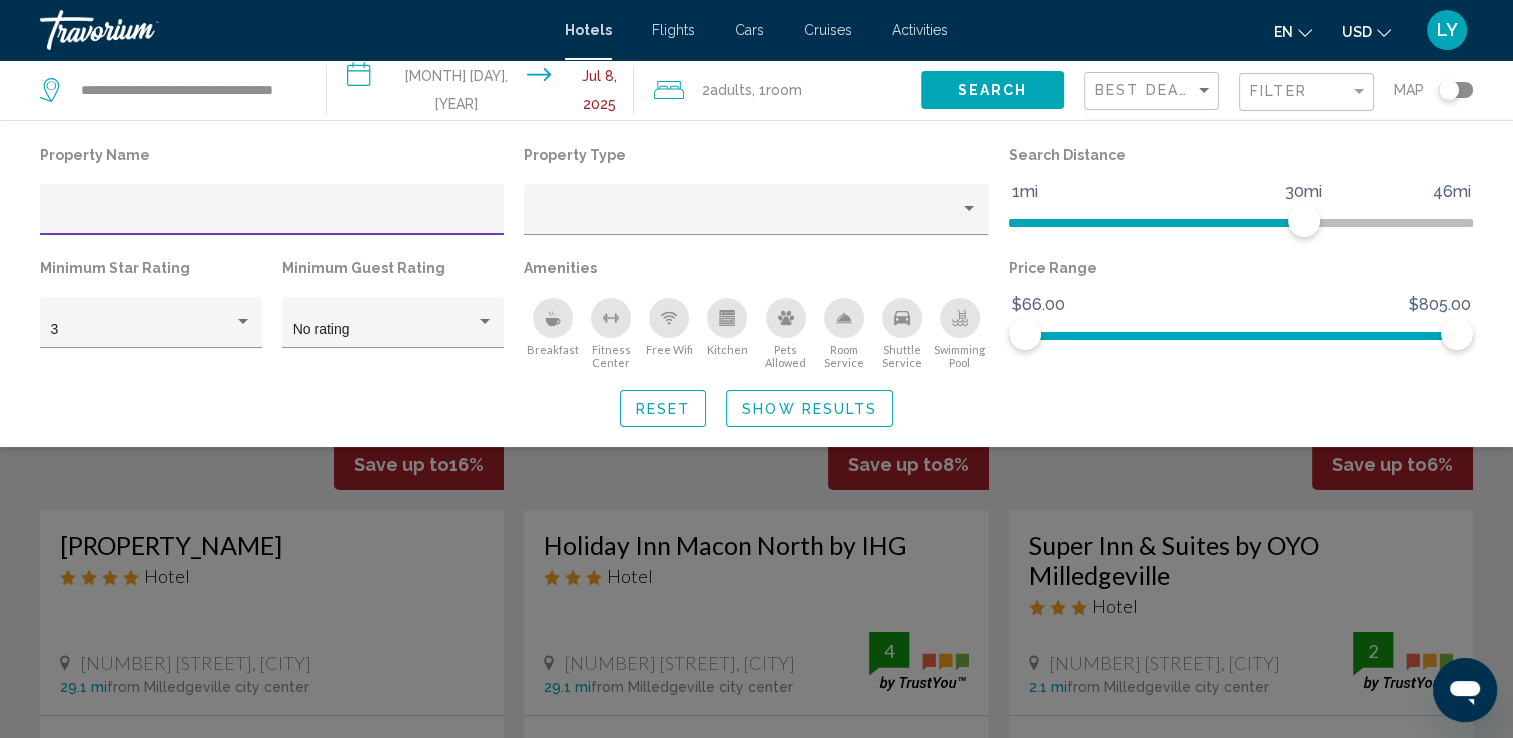 type 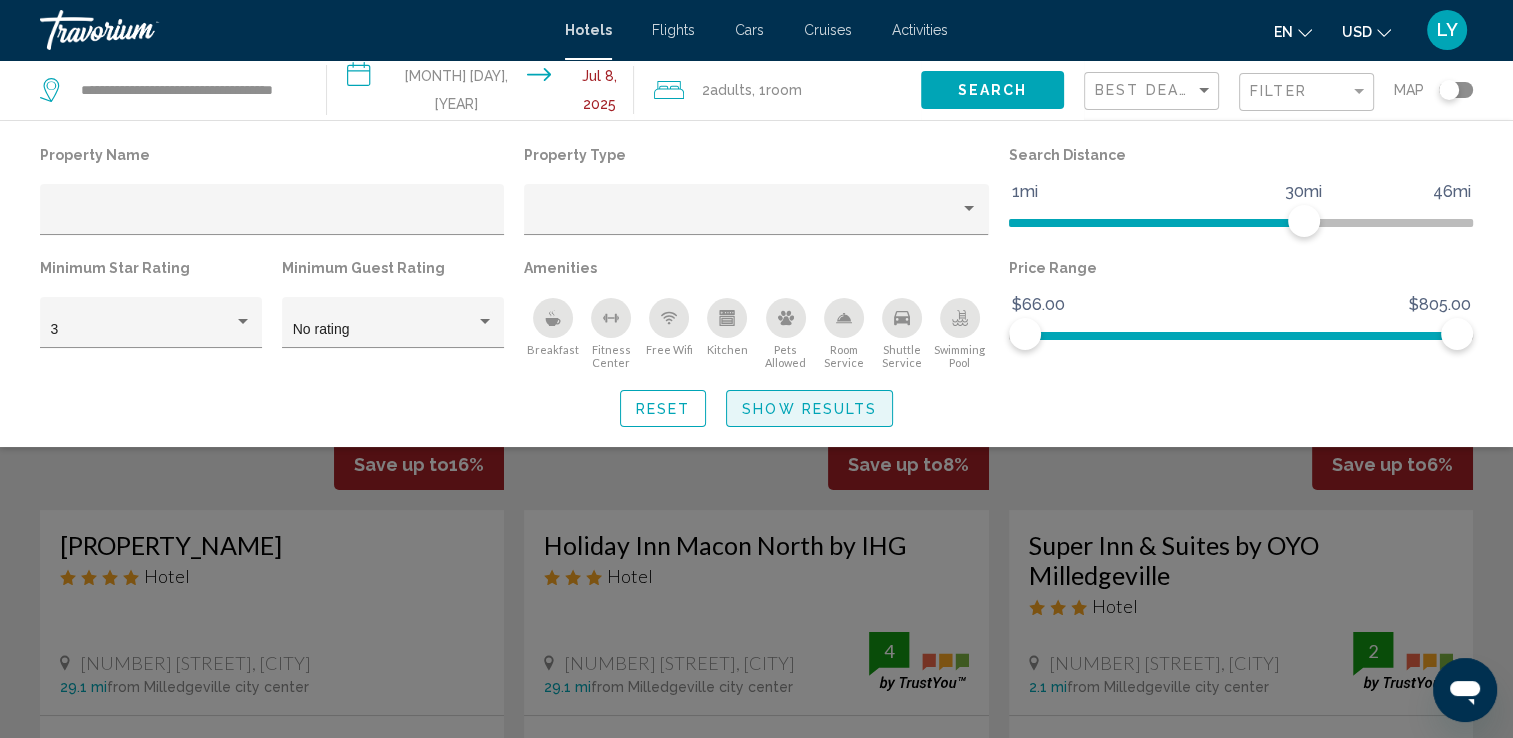 click on "Show Results" at bounding box center [809, 409] 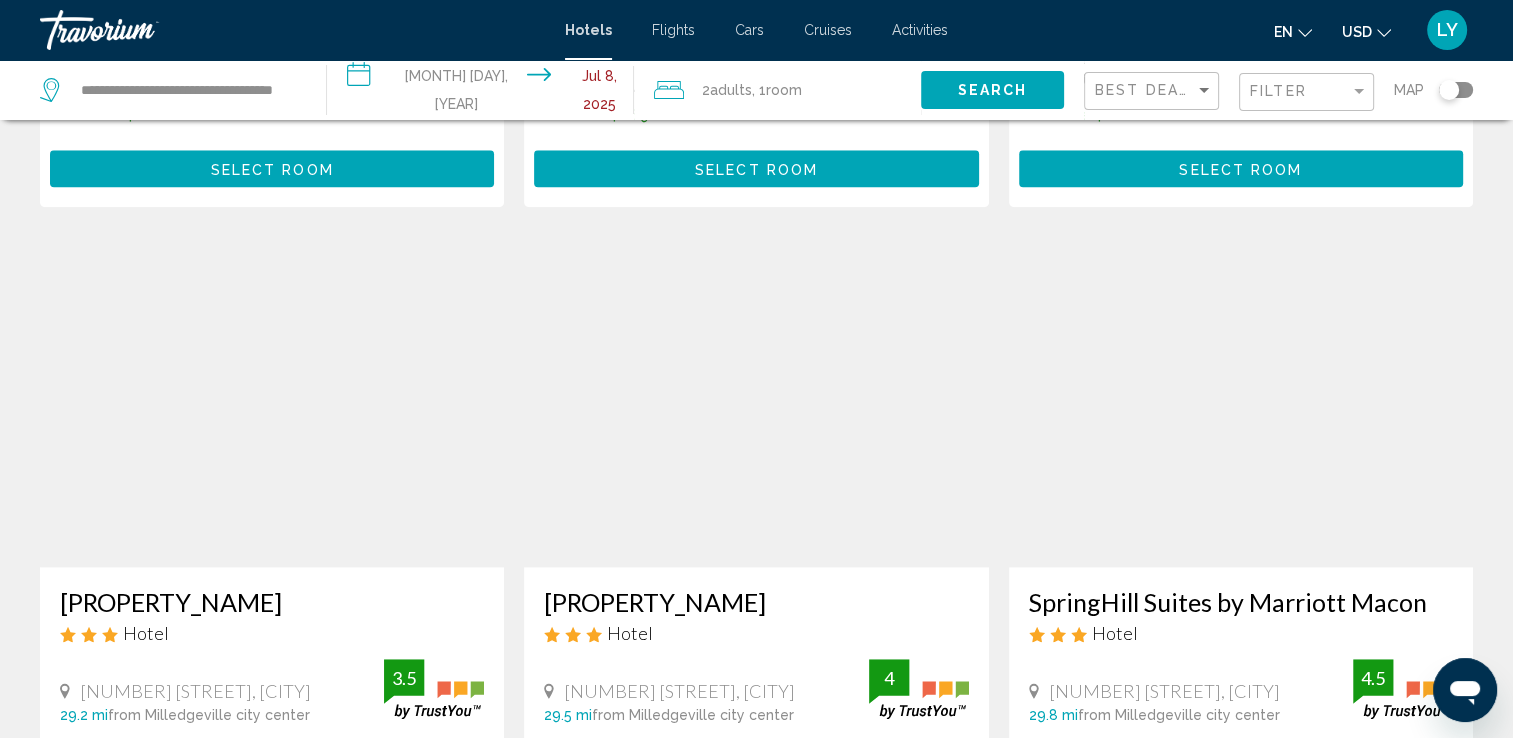scroll, scrollTop: 2142, scrollLeft: 0, axis: vertical 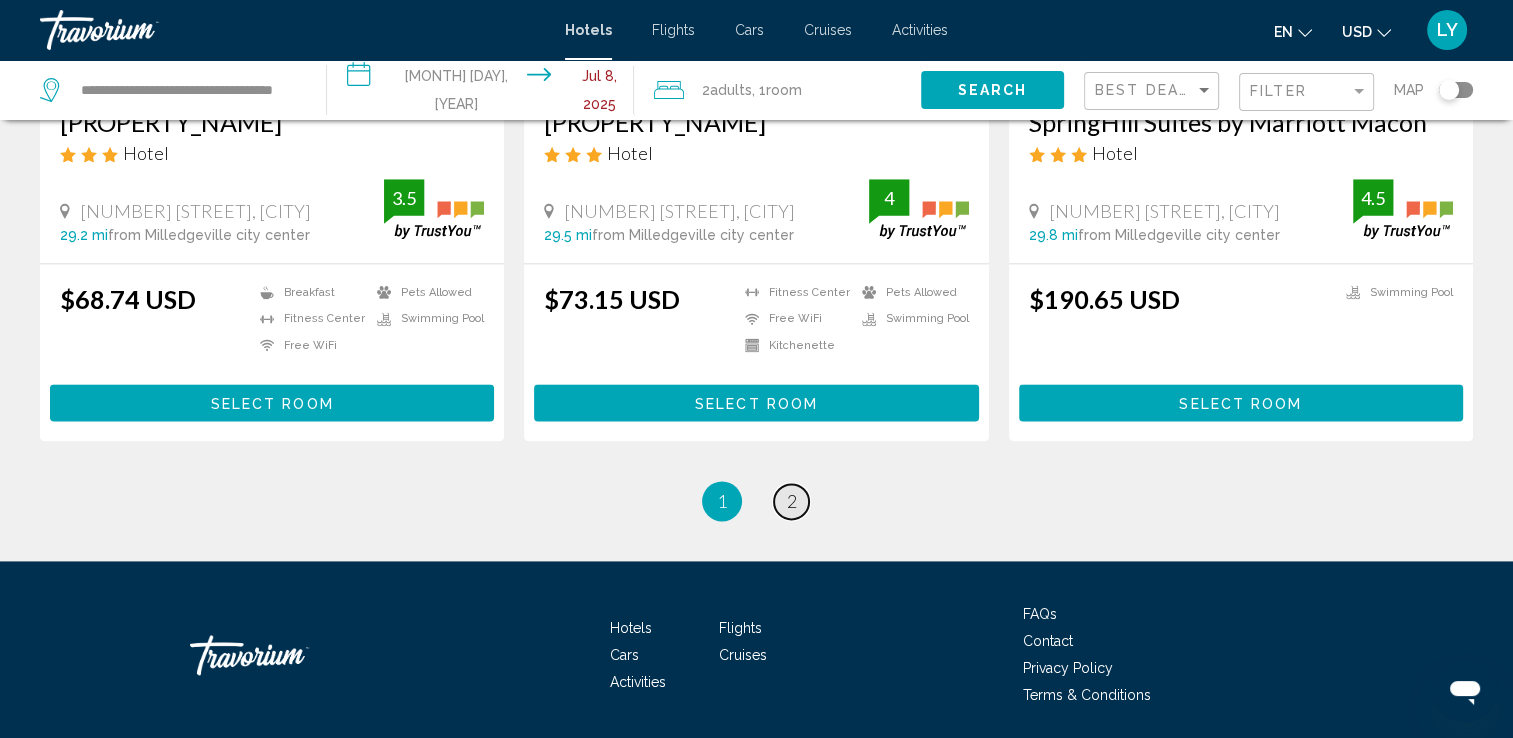 click on "2" at bounding box center [792, 501] 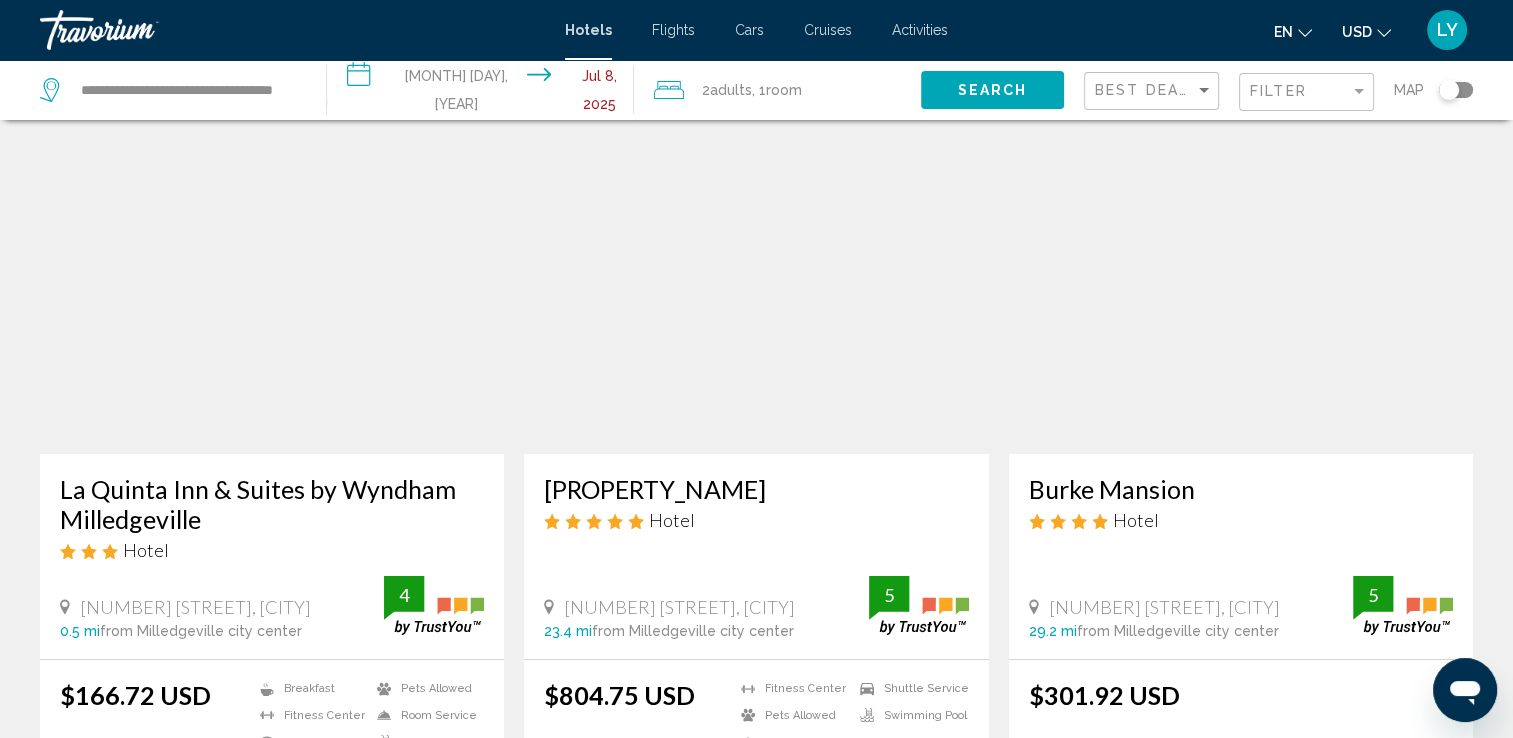 scroll, scrollTop: 0, scrollLeft: 0, axis: both 